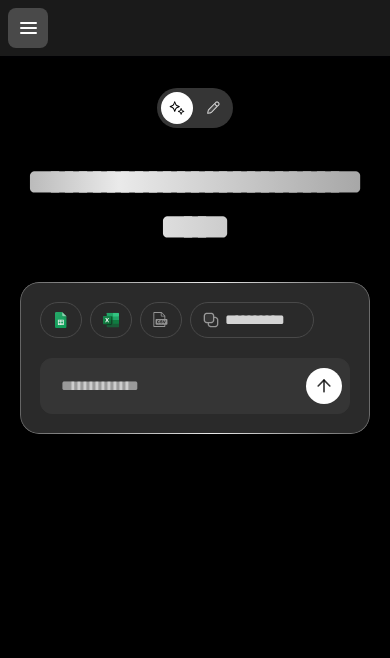 scroll, scrollTop: 0, scrollLeft: 0, axis: both 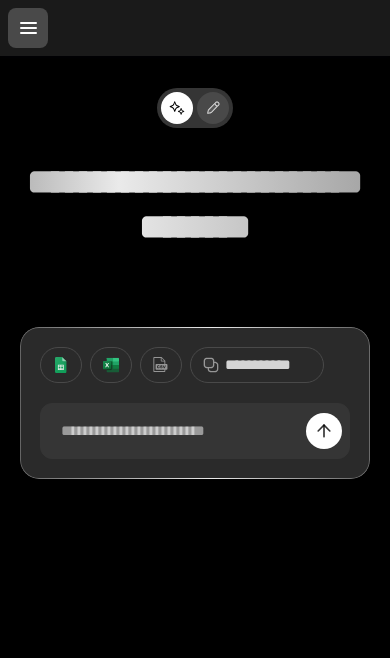 click 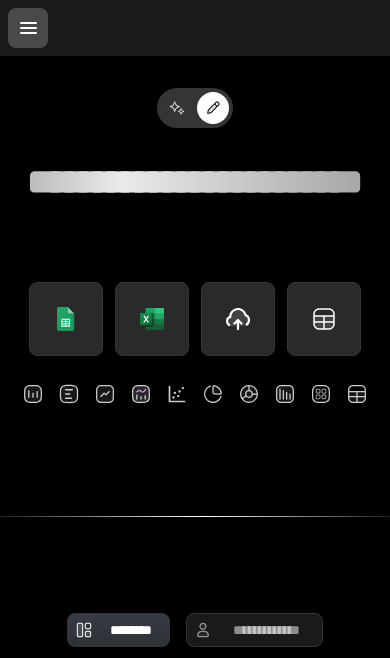 click at bounding box center (213, 394) 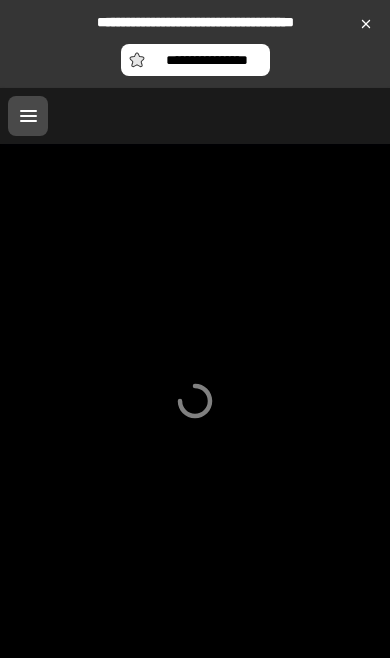 click 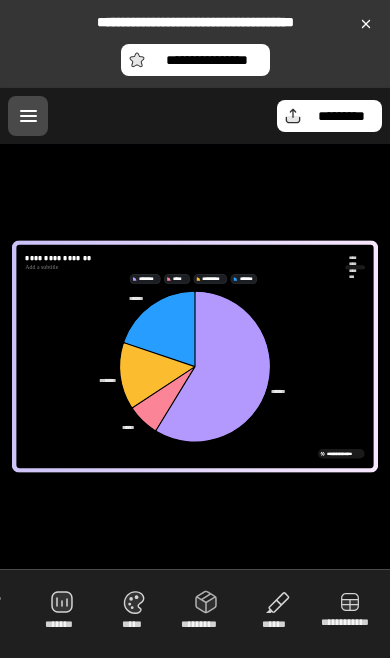 scroll, scrollTop: 0, scrollLeft: 122, axis: horizontal 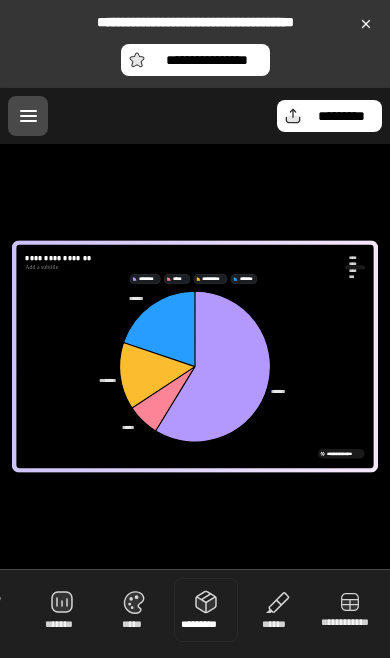 click at bounding box center [206, 610] 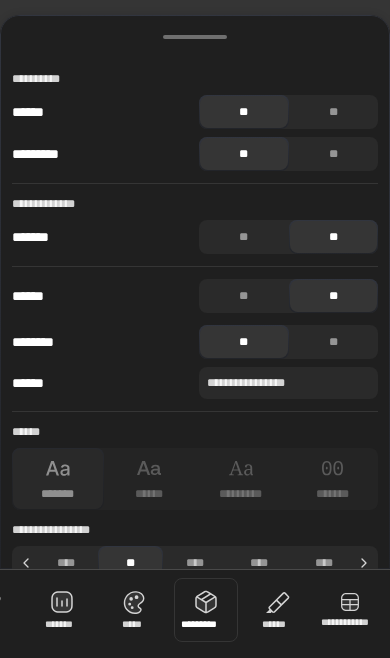 click at bounding box center (206, 610) 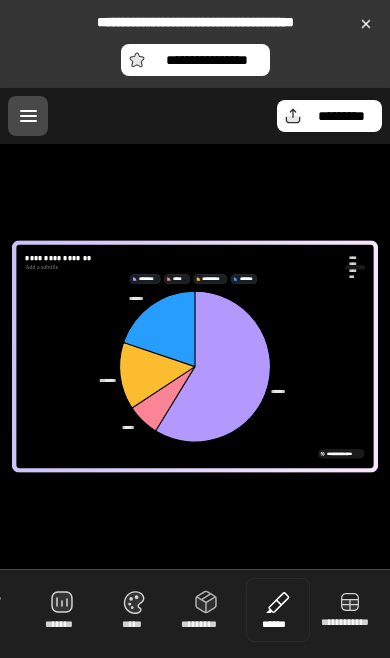 click at bounding box center [278, 610] 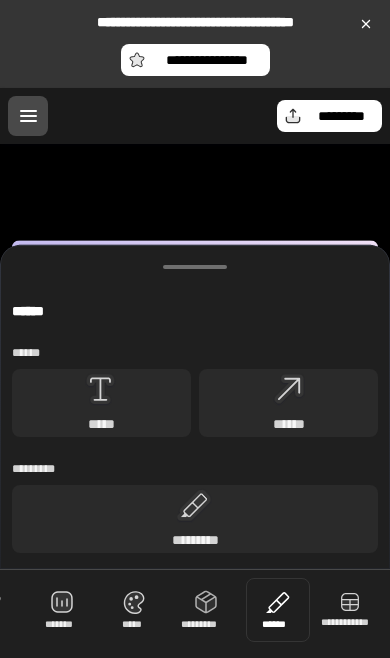 click at bounding box center (278, 610) 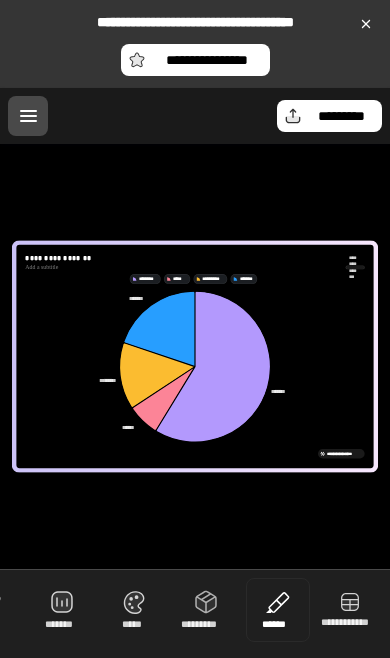 scroll, scrollTop: 0, scrollLeft: 122, axis: horizontal 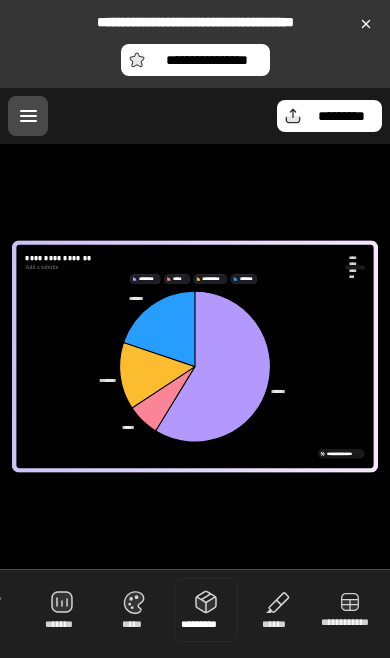 click at bounding box center [206, 610] 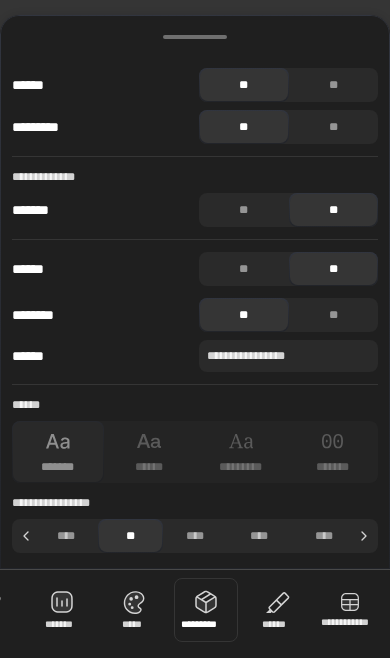 scroll, scrollTop: 27, scrollLeft: 0, axis: vertical 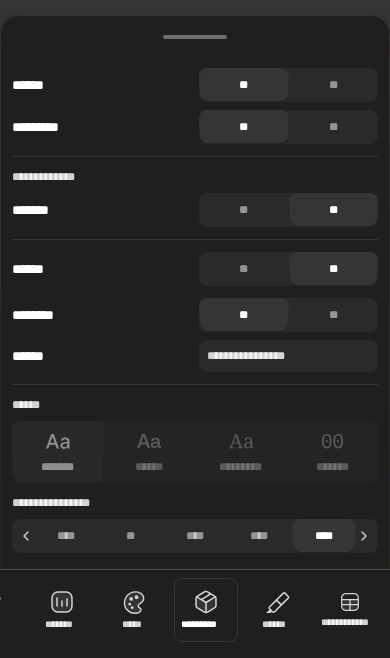 click on "****" at bounding box center (195, 536) 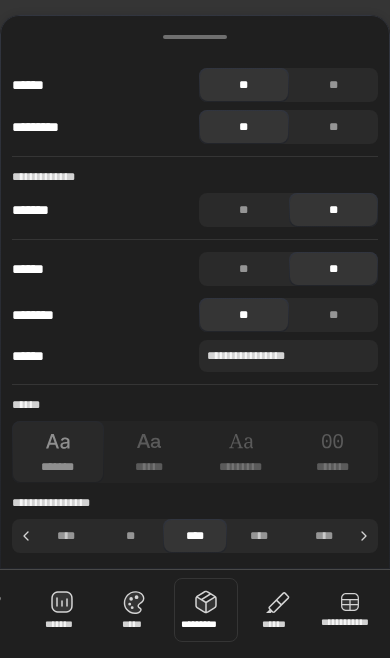 click on "**" at bounding box center (130, 536) 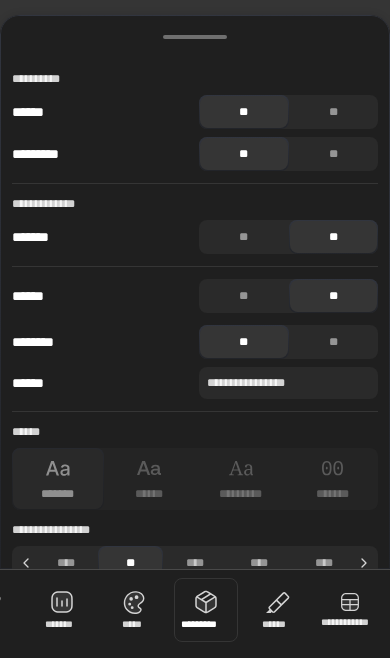 scroll, scrollTop: 0, scrollLeft: 0, axis: both 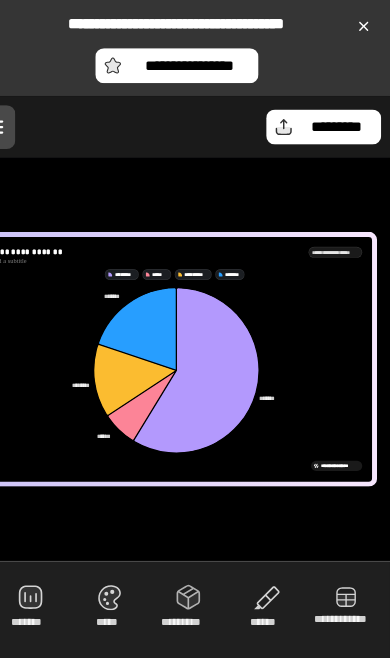 click on "********" at bounding box center (148, 251) 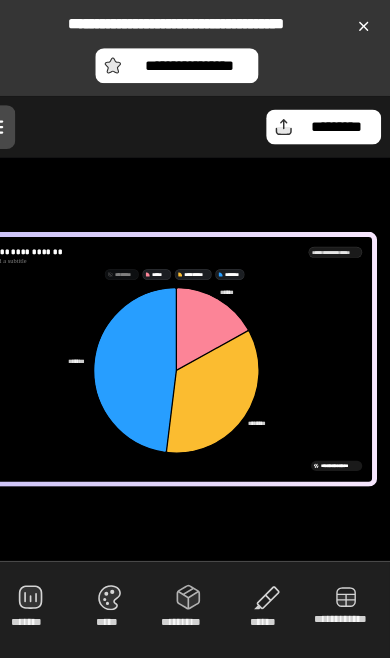 click on "*****" at bounding box center [180, 251] 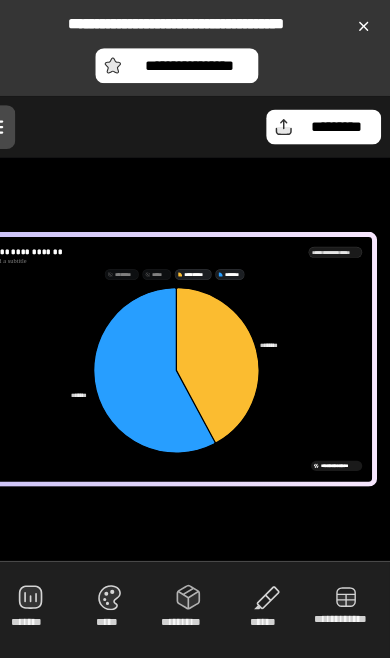 click 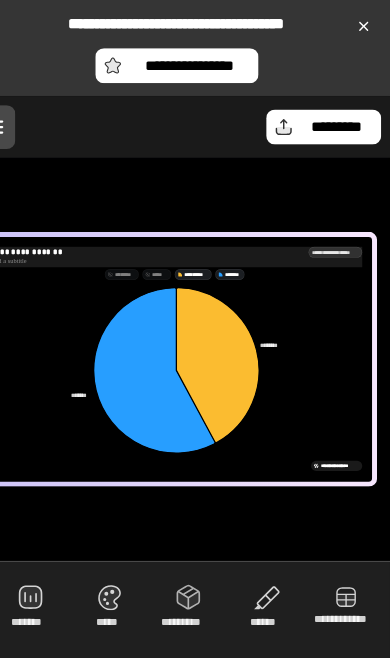 click at bounding box center (194, 238) 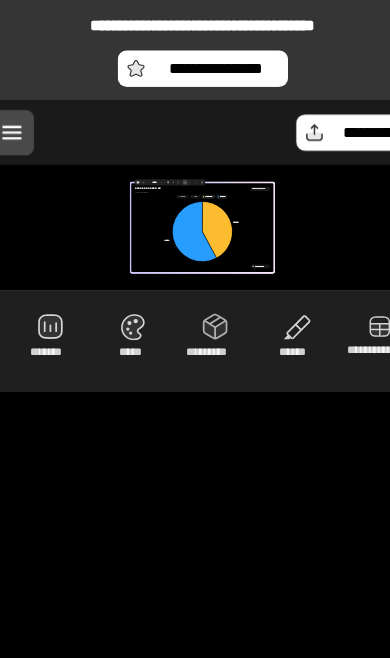 click on "**********" at bounding box center [195, 199] 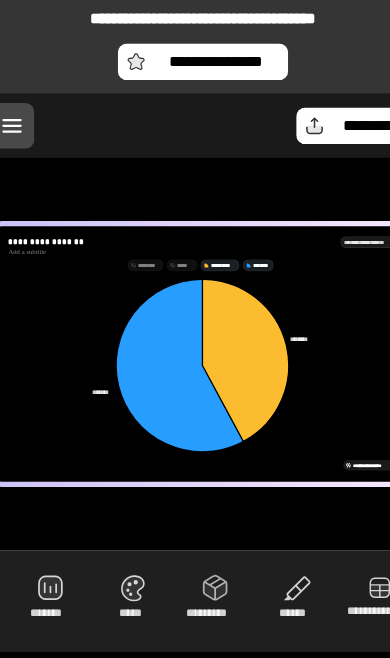 click 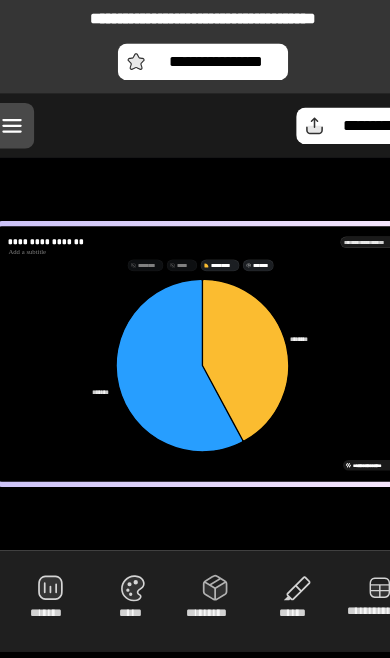 click on "*******" at bounding box center [247, 238] 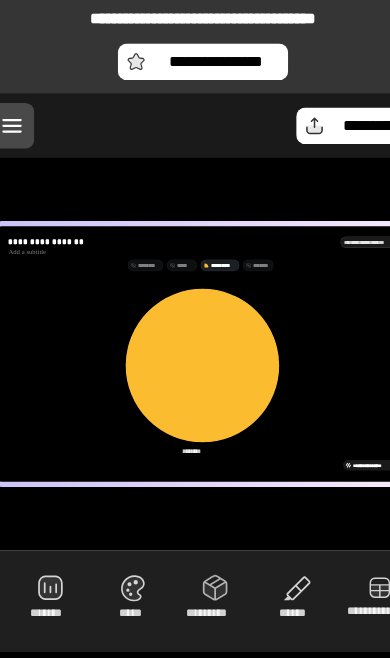 click on "*******" at bounding box center [247, 238] 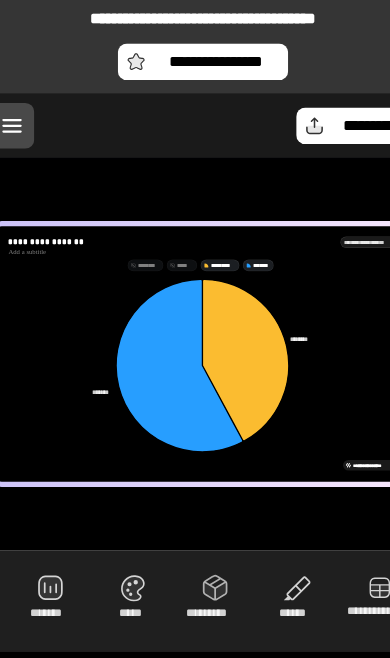click on "*******" at bounding box center [247, 238] 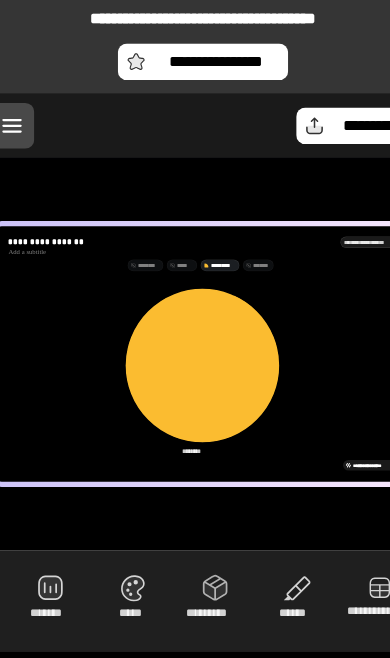 click on "*********" at bounding box center [210, 238] 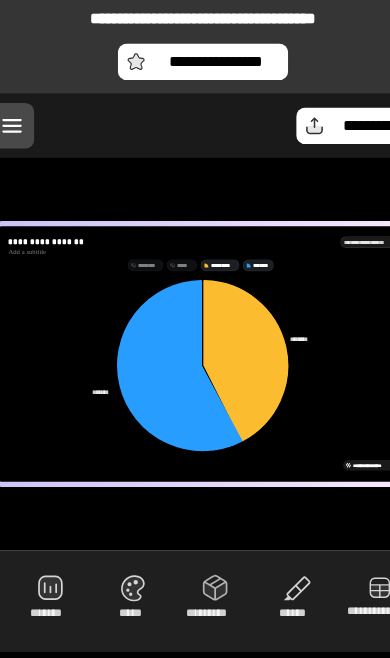 click on "*********" at bounding box center (210, 238) 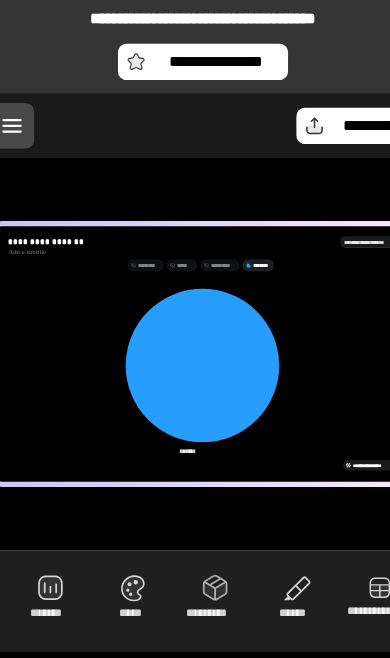 click on "*******" at bounding box center [247, 238] 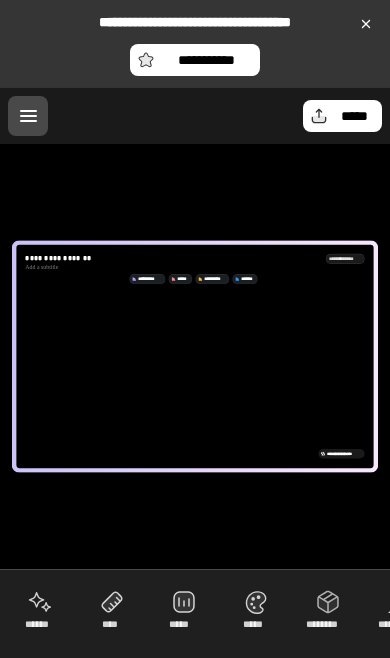 scroll, scrollTop: 0, scrollLeft: 8, axis: horizontal 